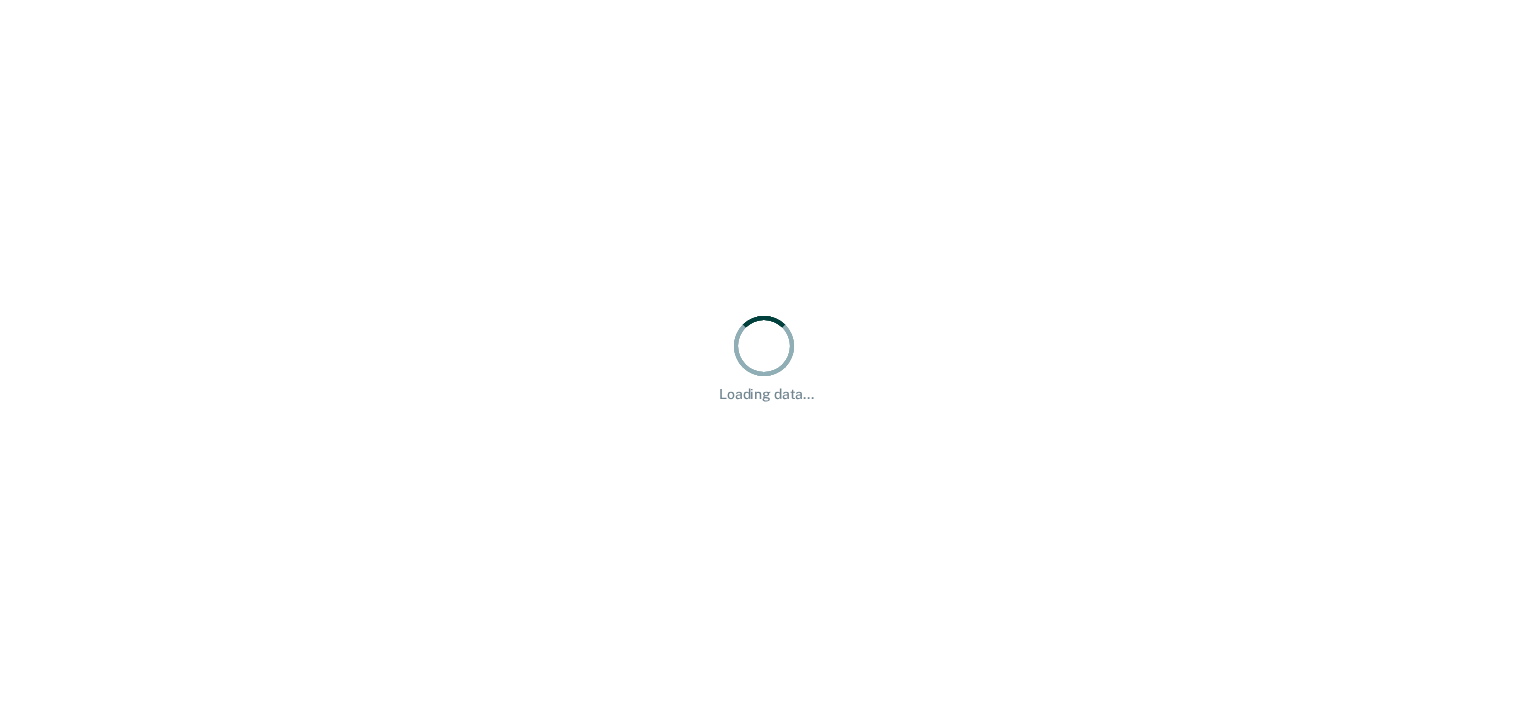 scroll, scrollTop: 0, scrollLeft: 0, axis: both 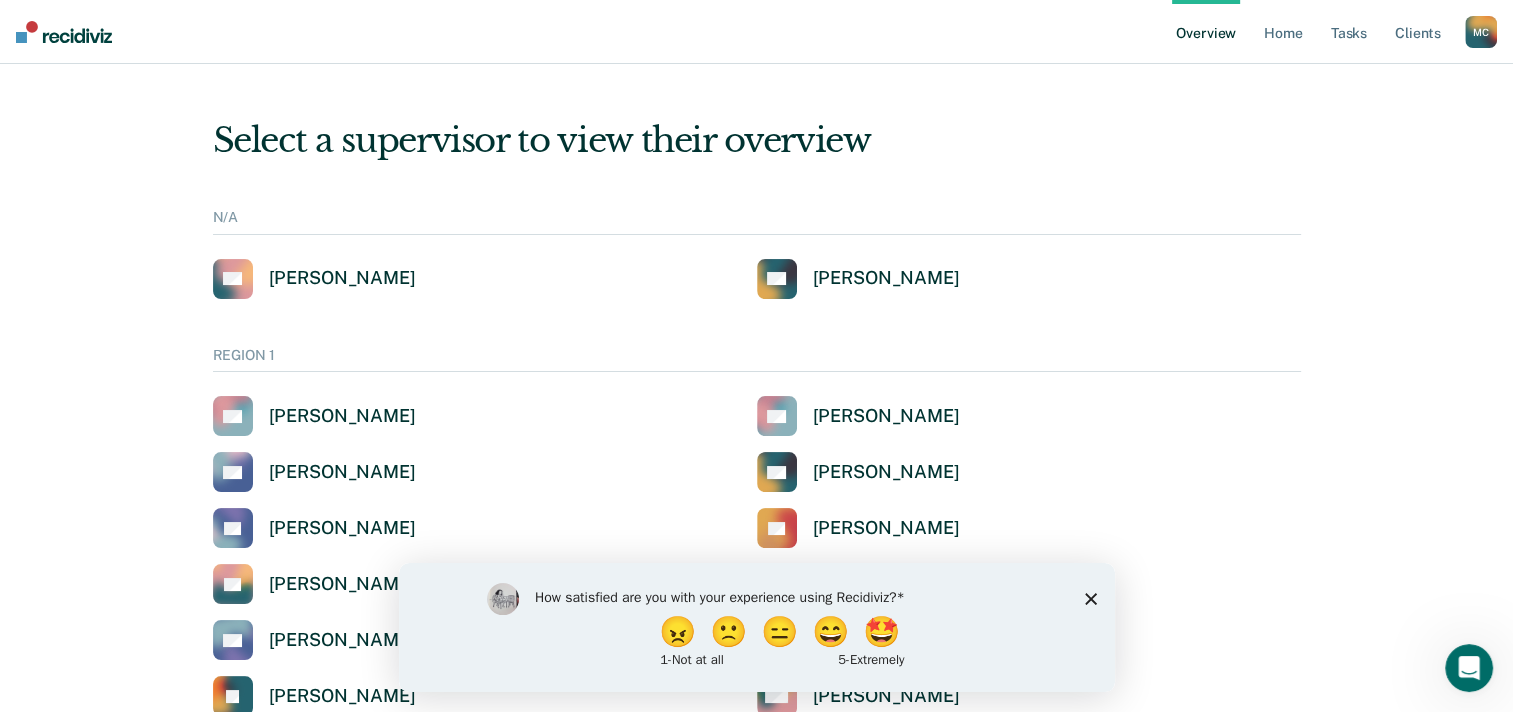 click 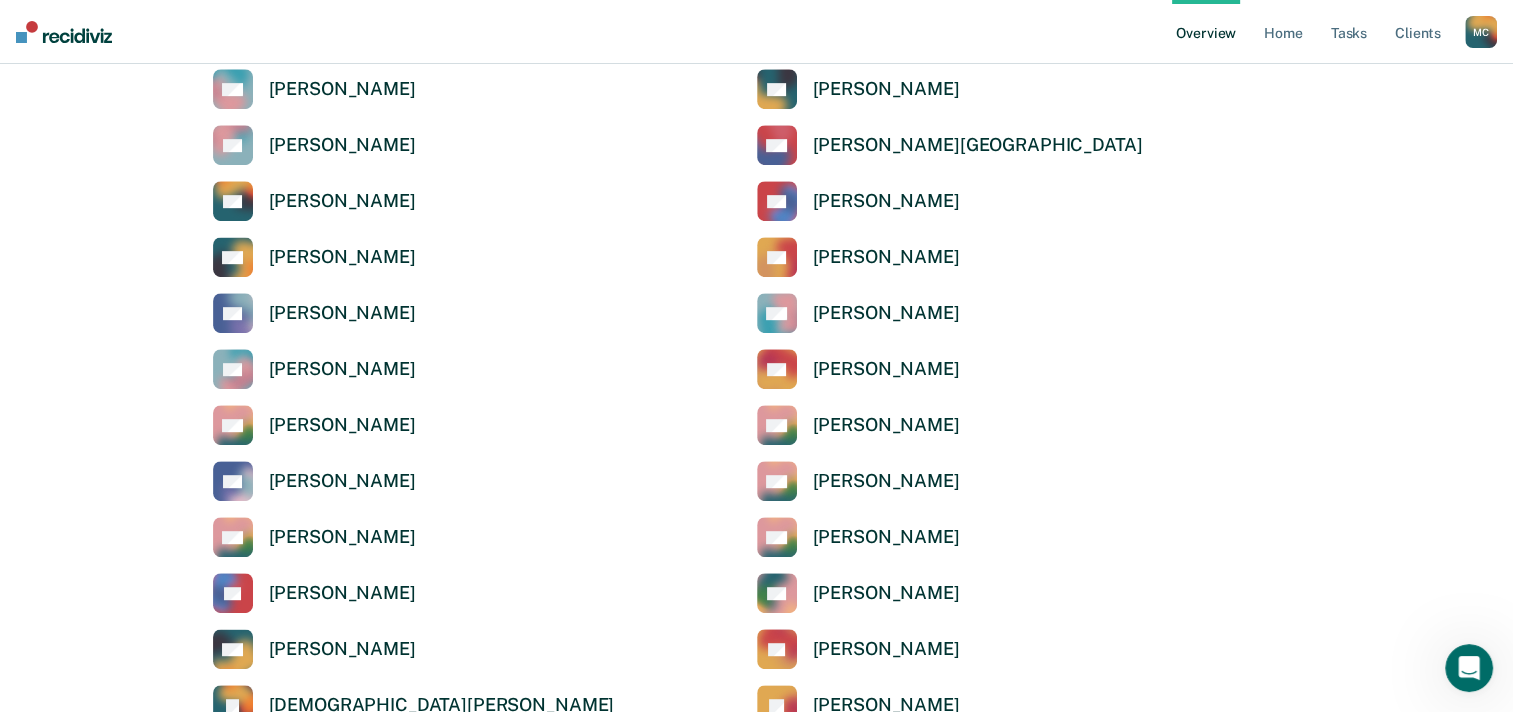scroll, scrollTop: 904, scrollLeft: 0, axis: vertical 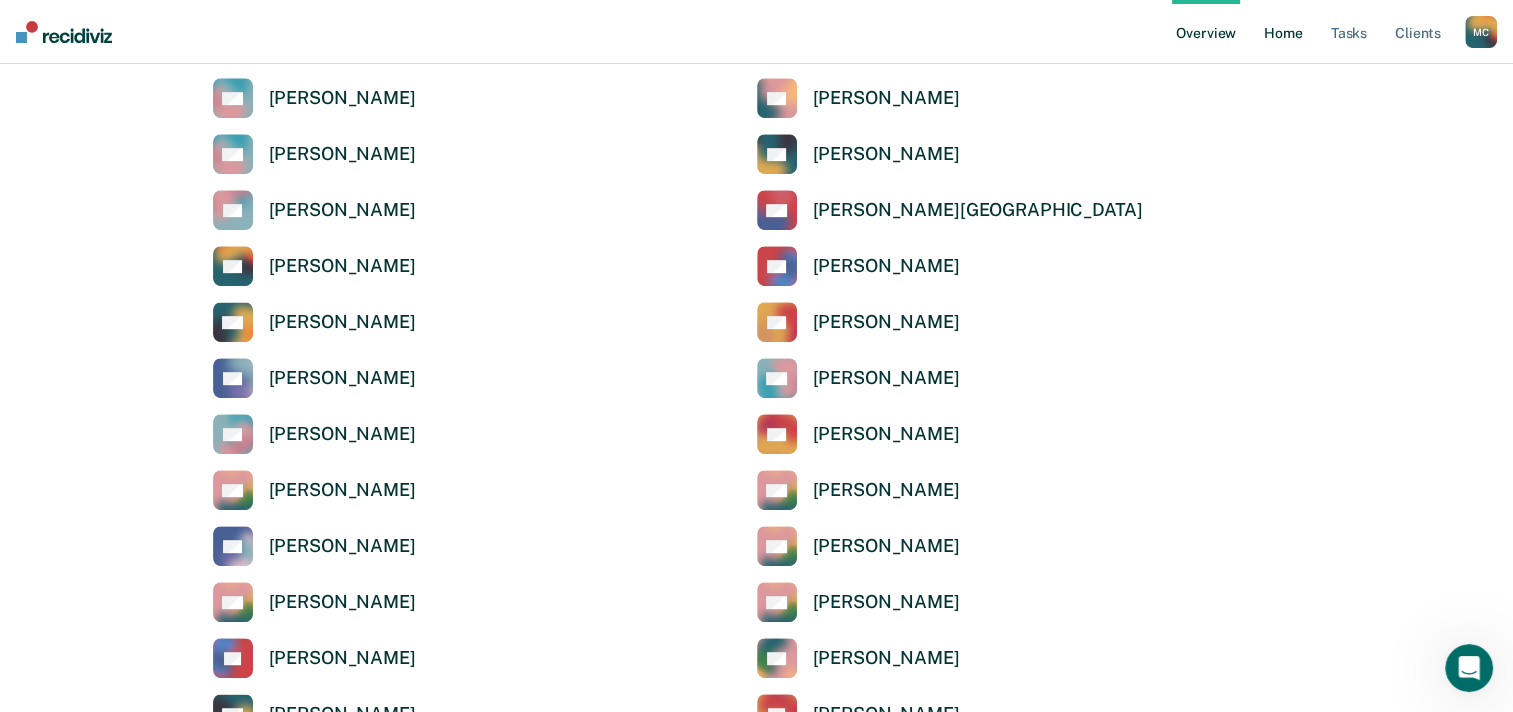 click on "Home" at bounding box center [1283, 32] 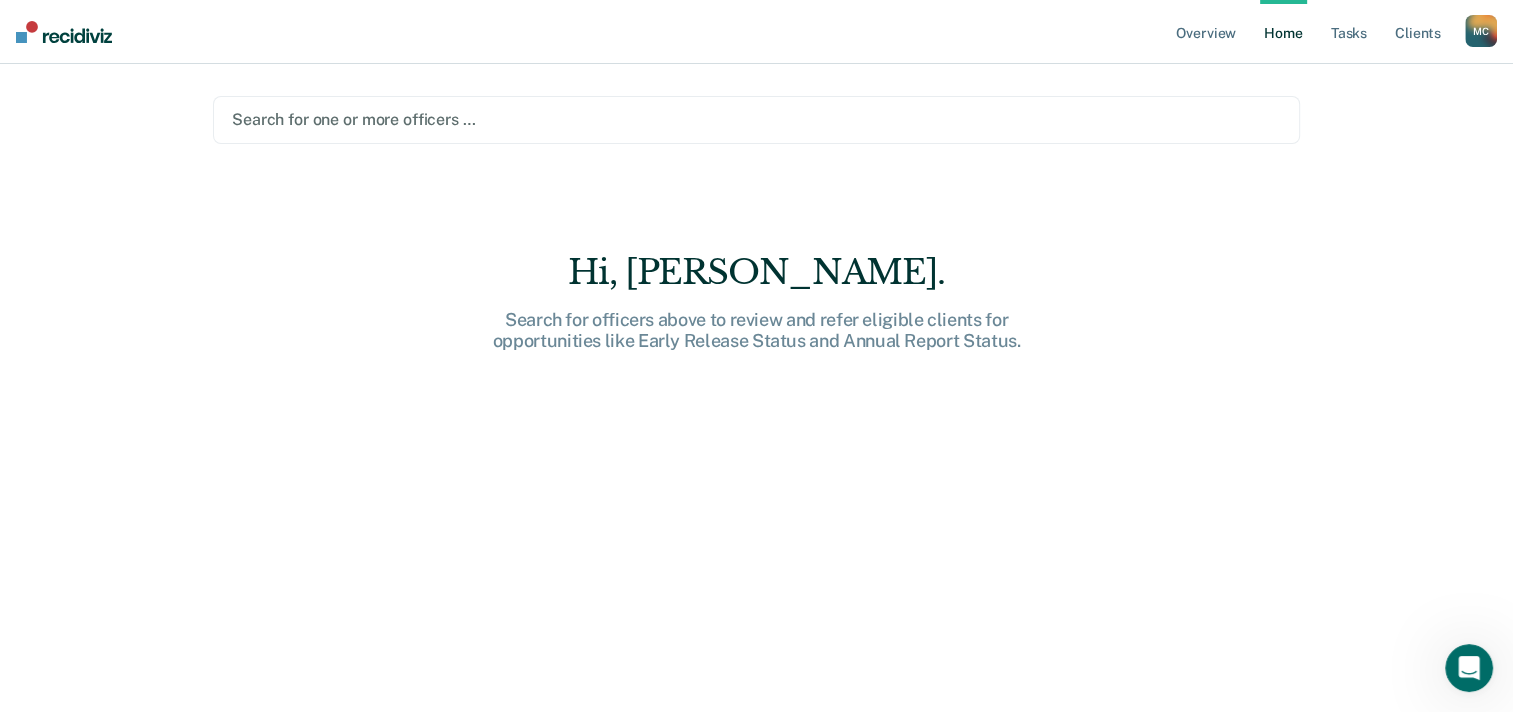 click at bounding box center [756, 119] 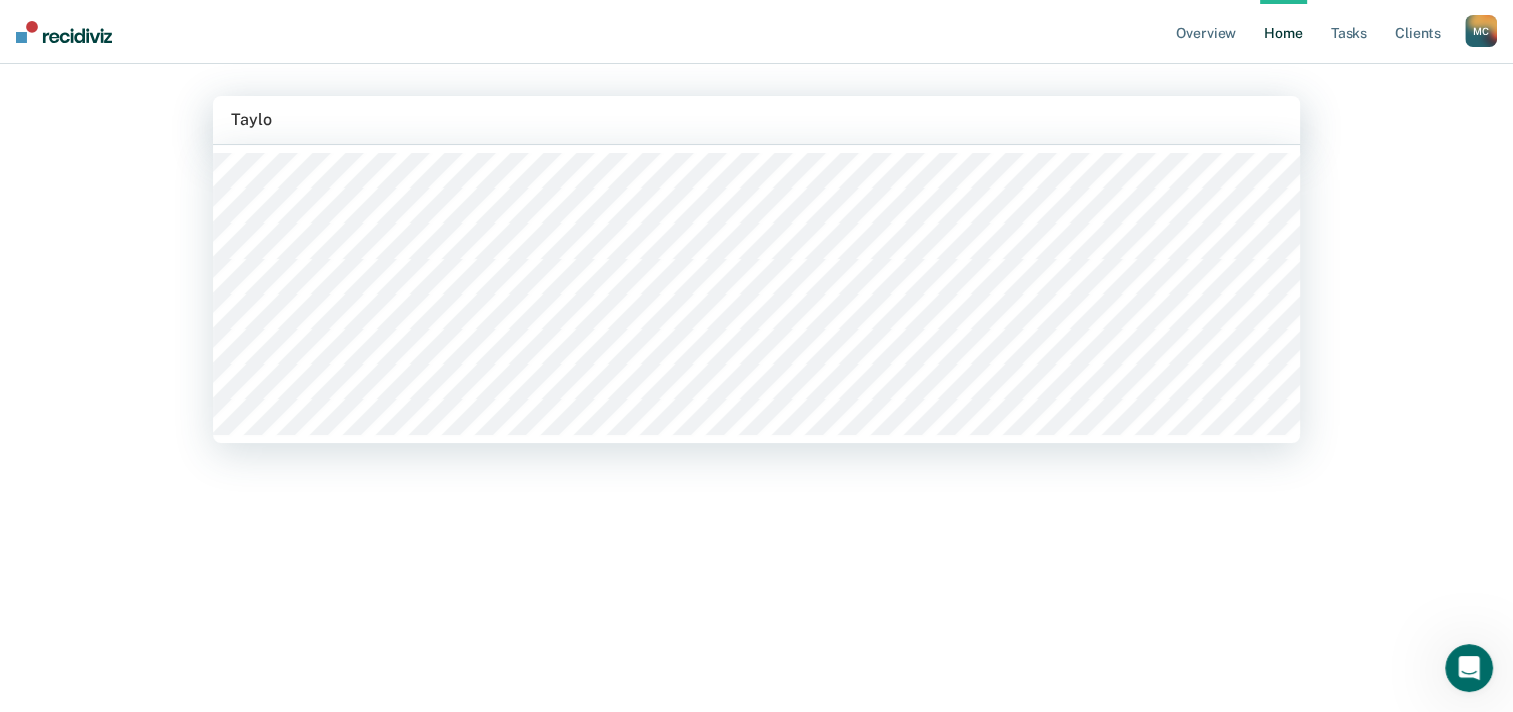 type on "[PERSON_NAME]" 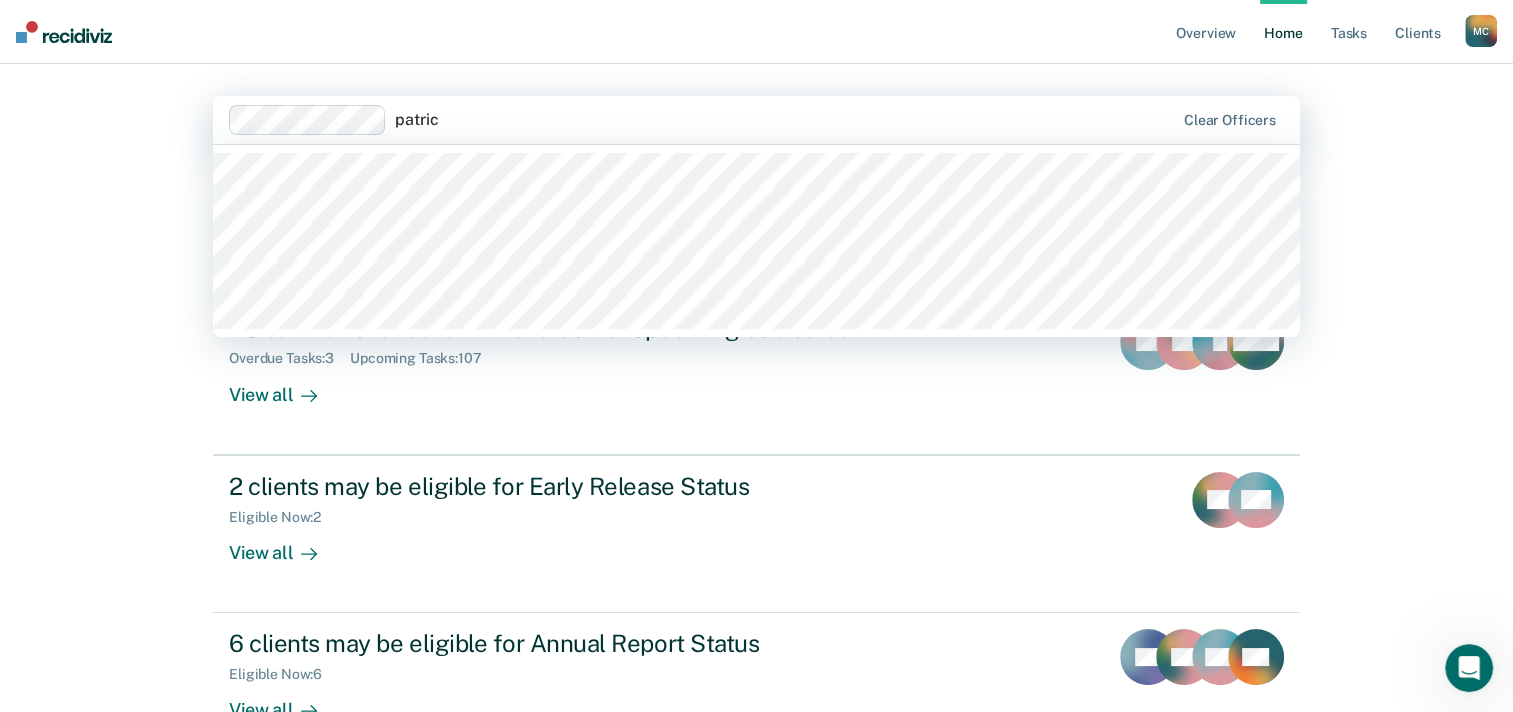 type on "[PERSON_NAME]" 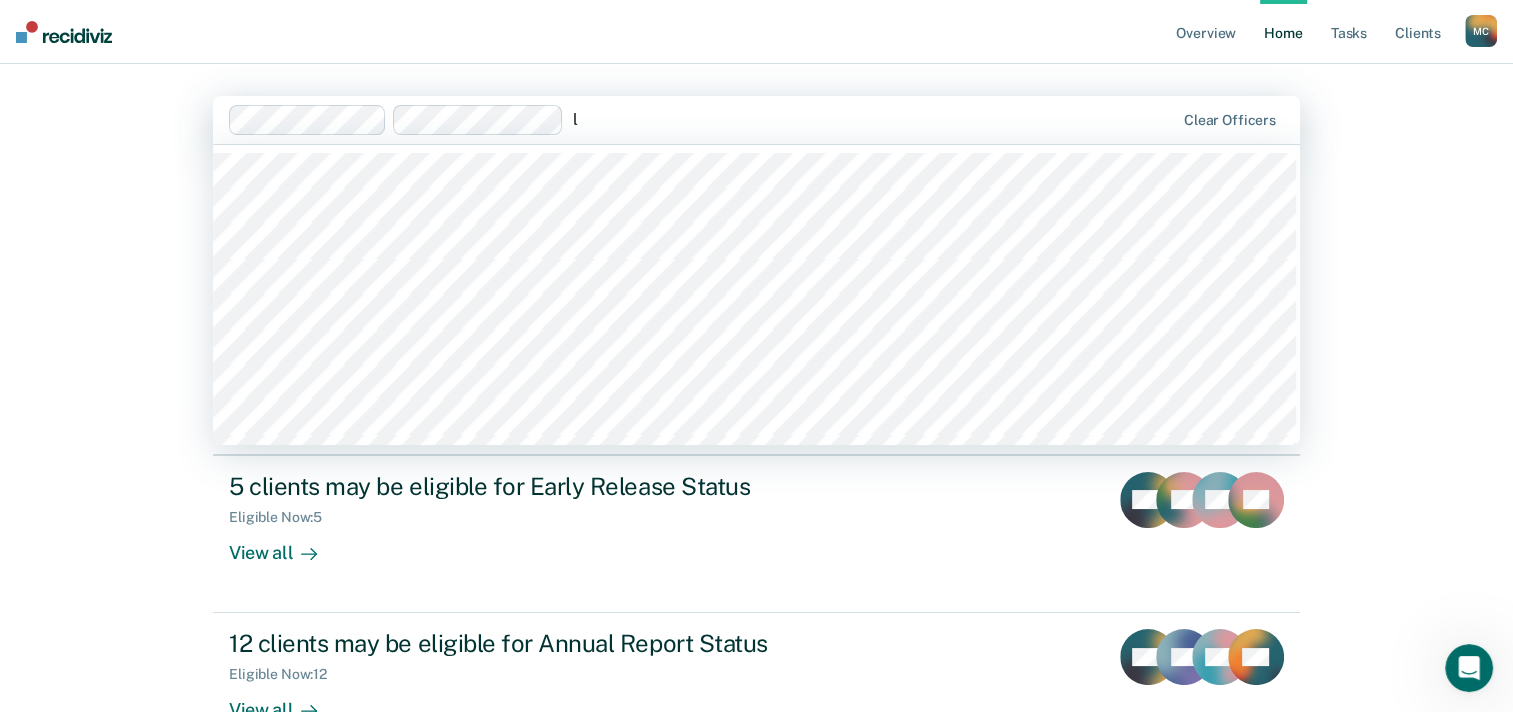 type on "li" 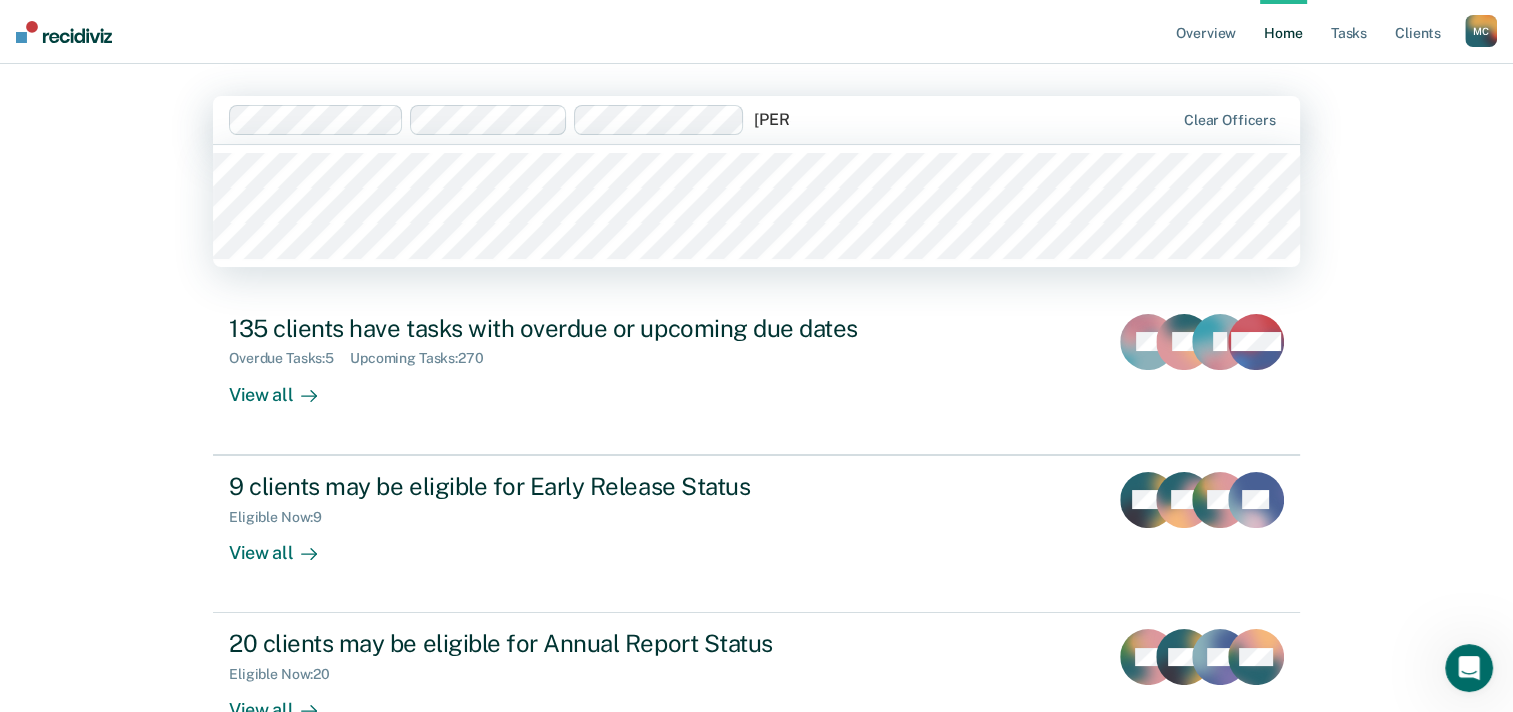 type on "[PERSON_NAME]" 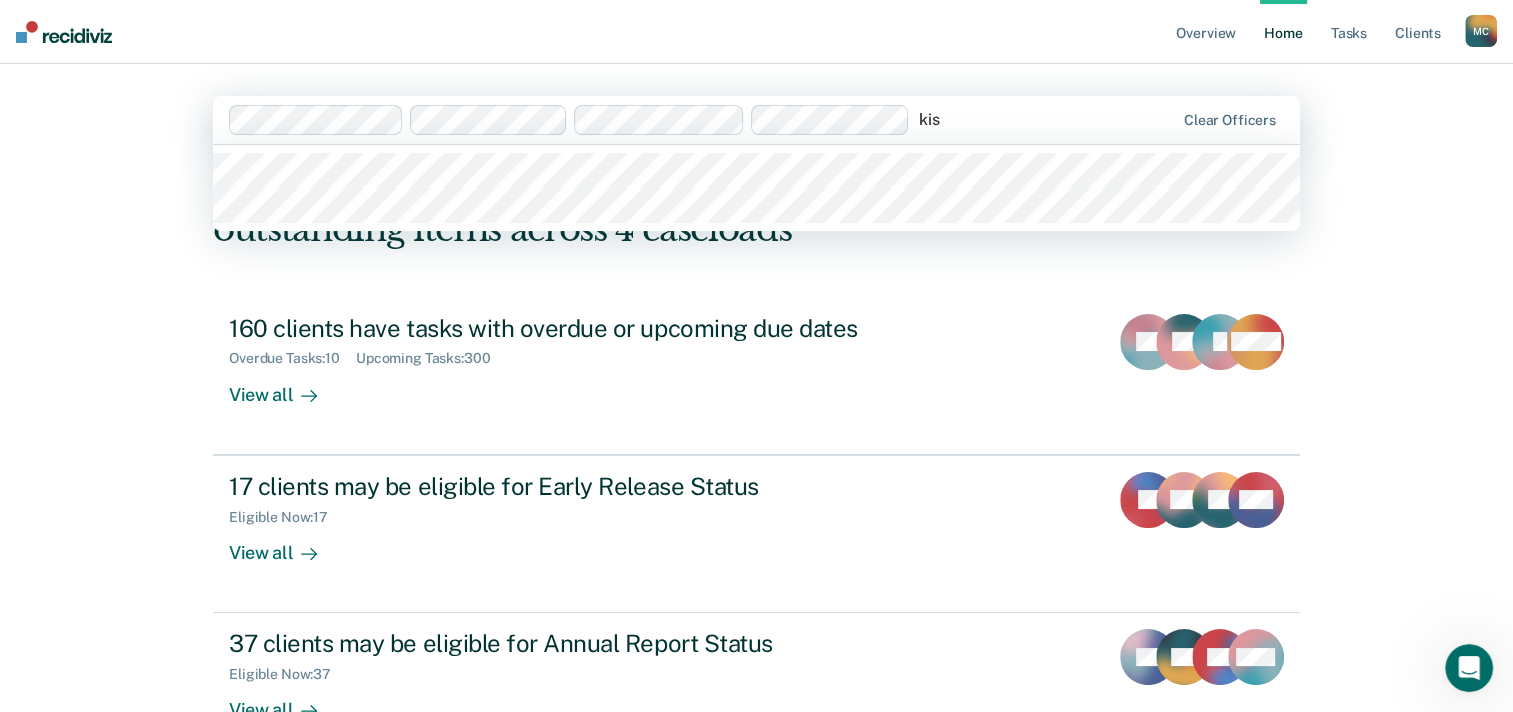 type on "kisa" 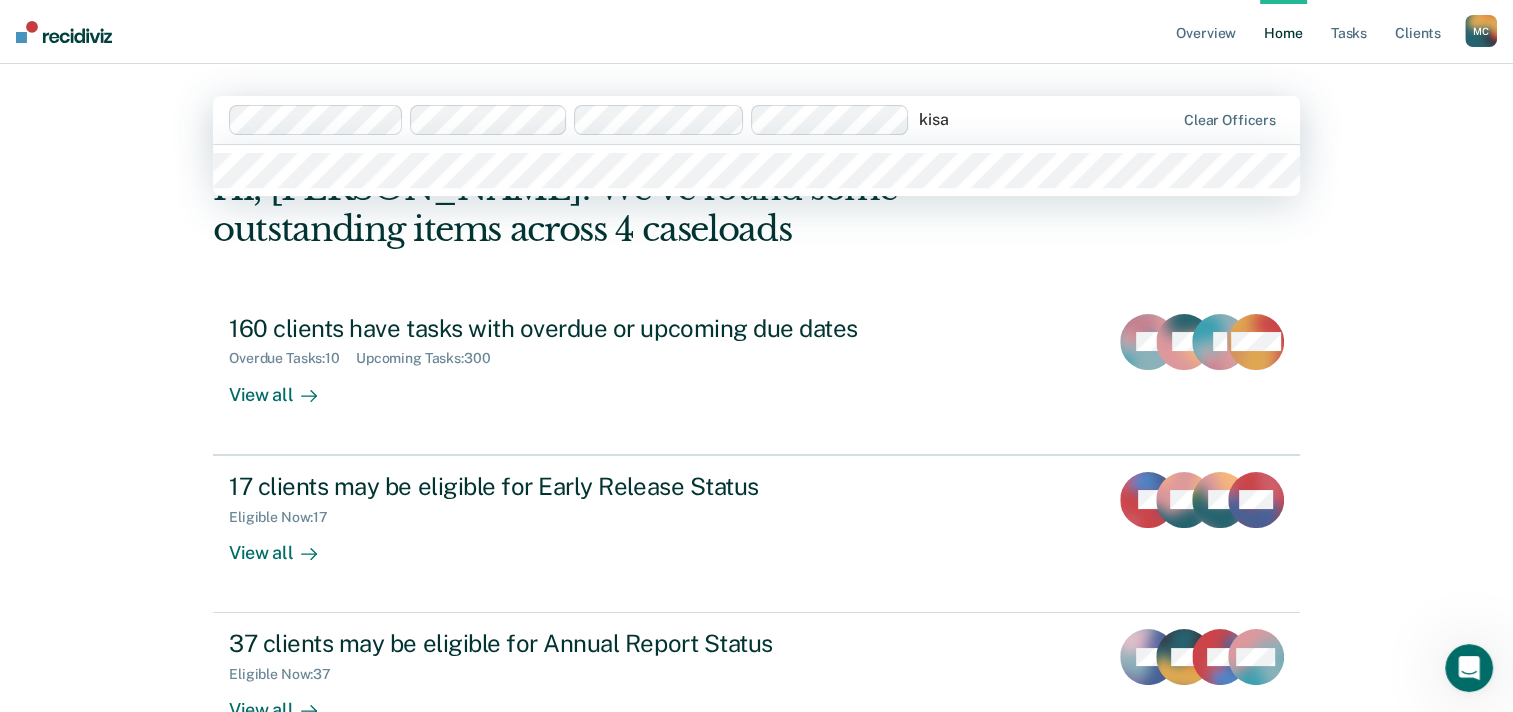 type 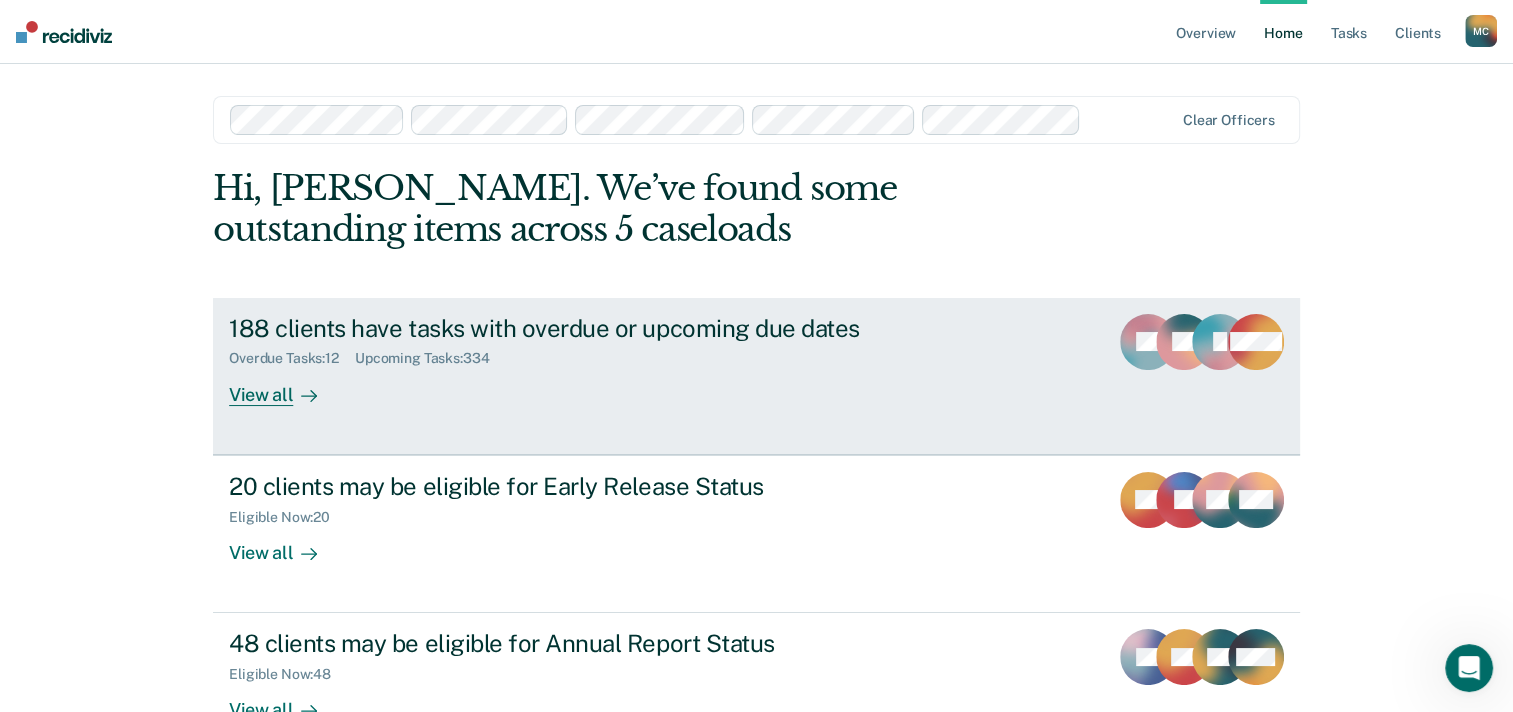 scroll, scrollTop: 57, scrollLeft: 0, axis: vertical 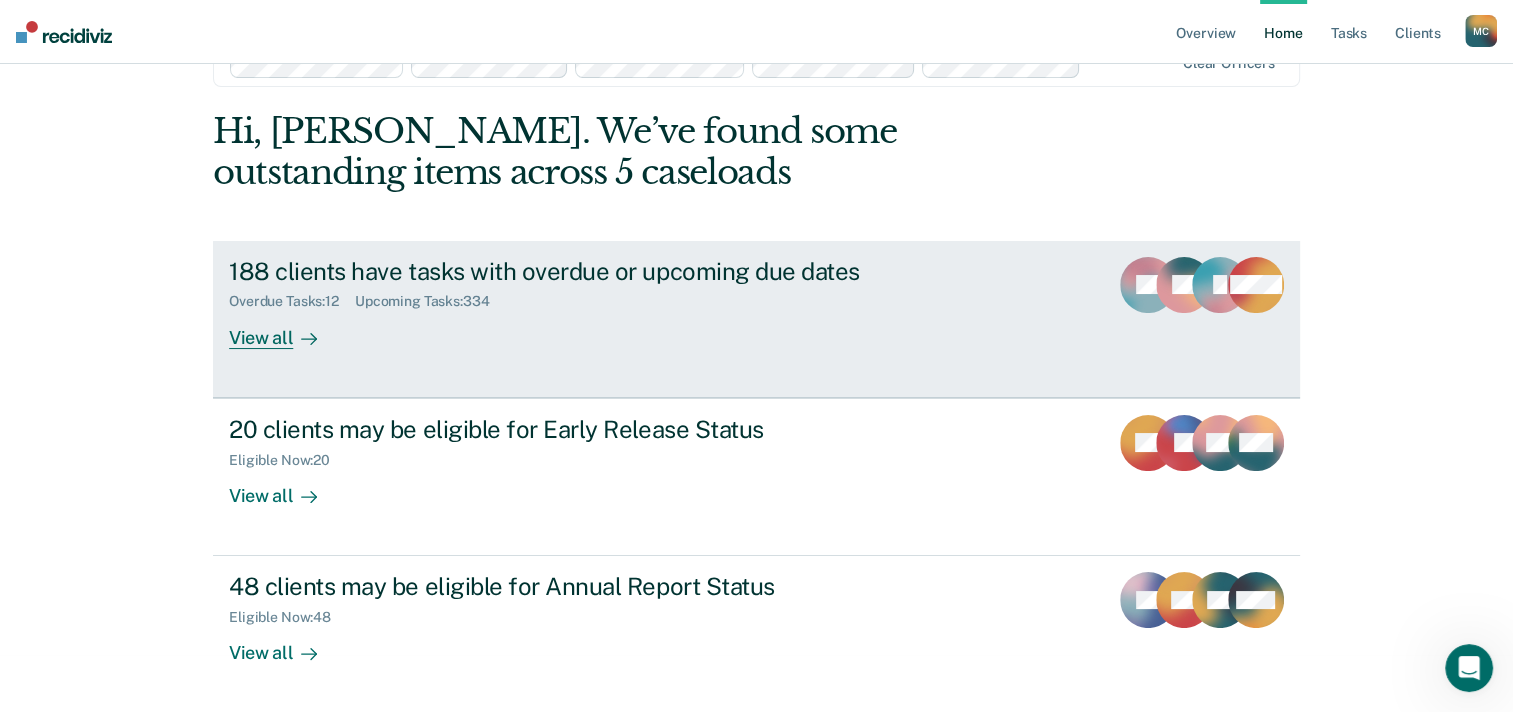 click on "View all" at bounding box center [285, 329] 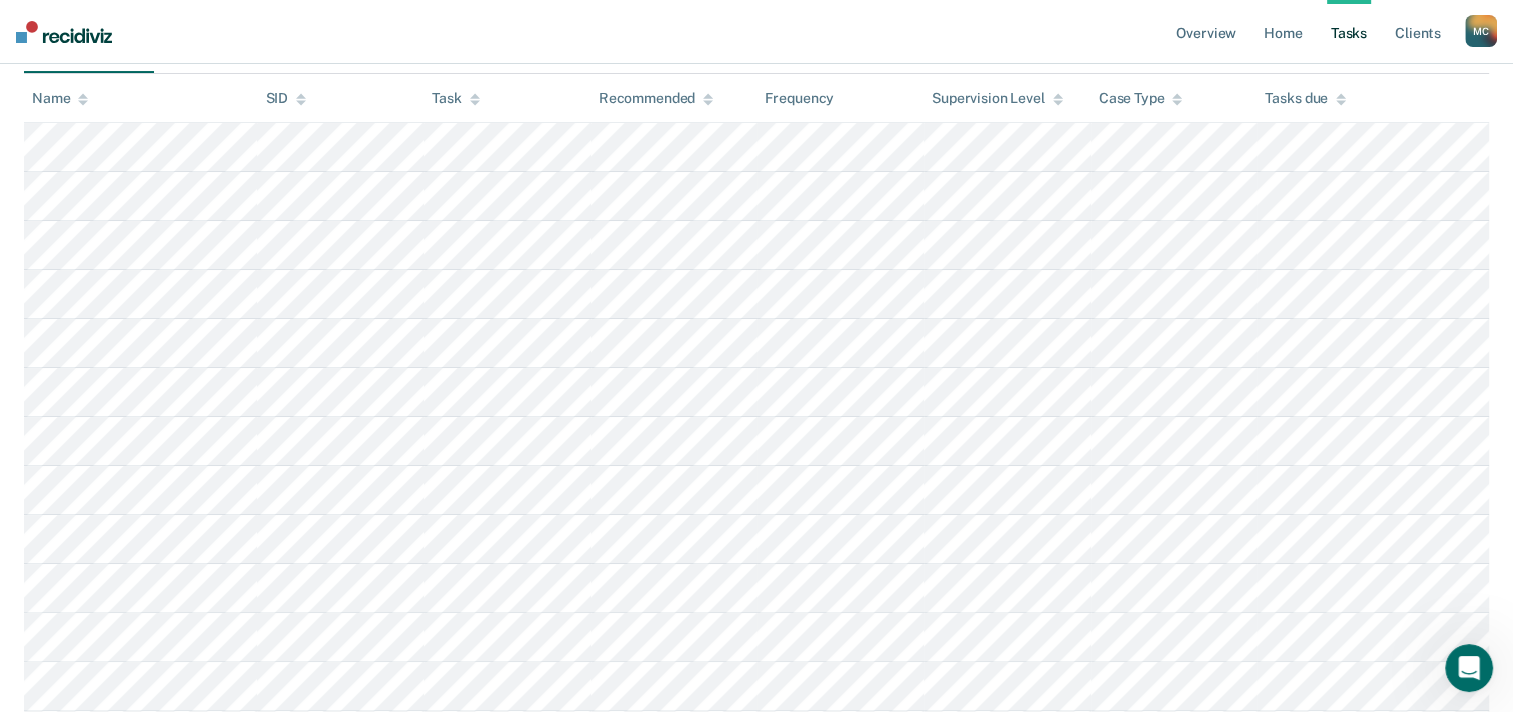 scroll, scrollTop: 300, scrollLeft: 0, axis: vertical 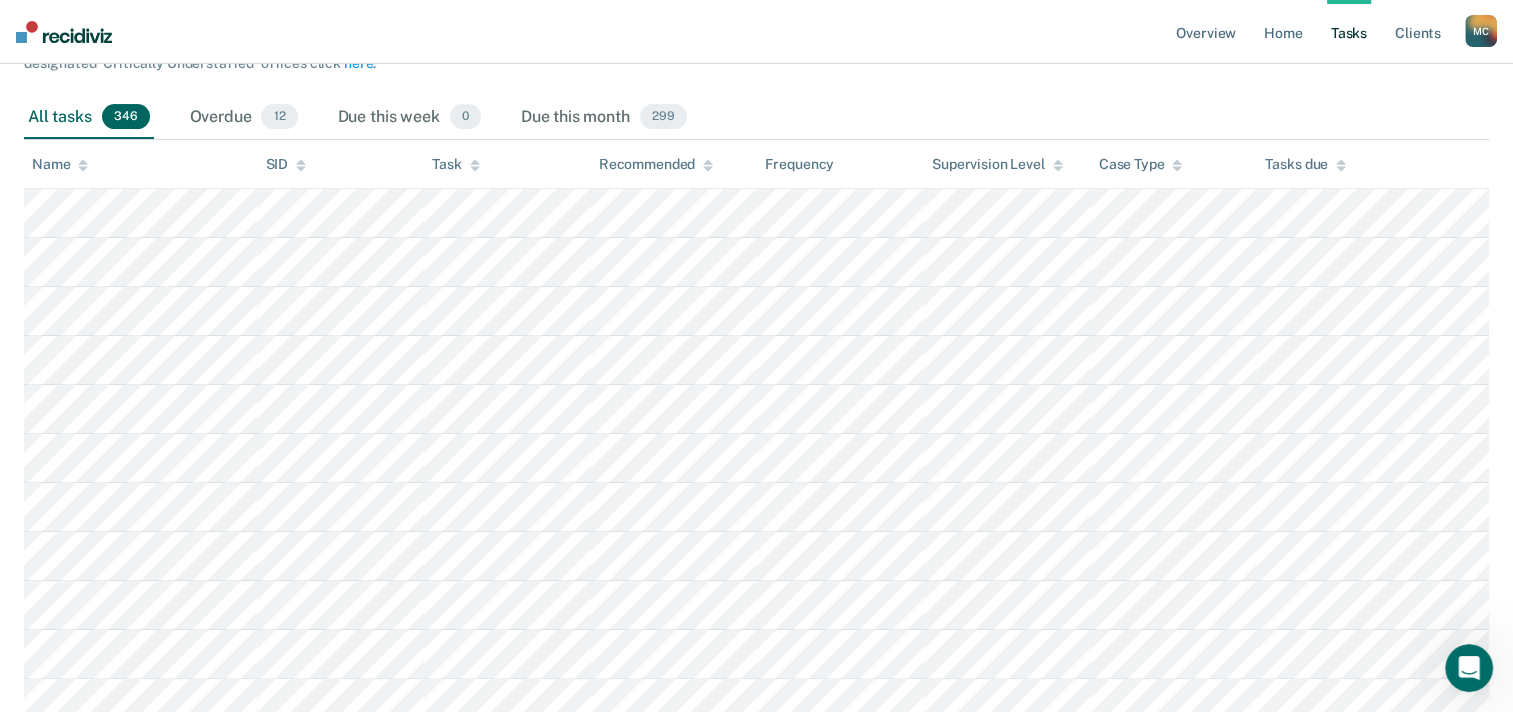 click 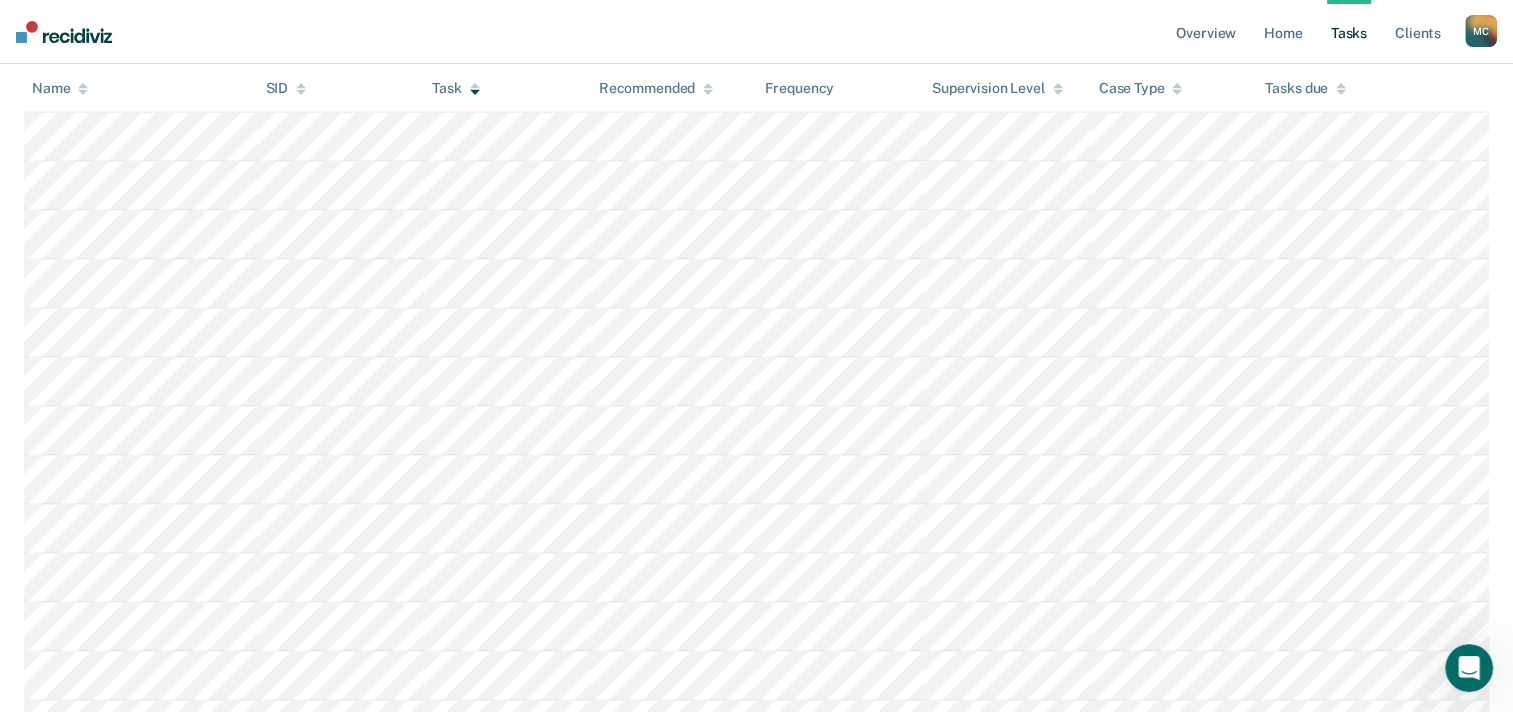 scroll, scrollTop: 11011, scrollLeft: 0, axis: vertical 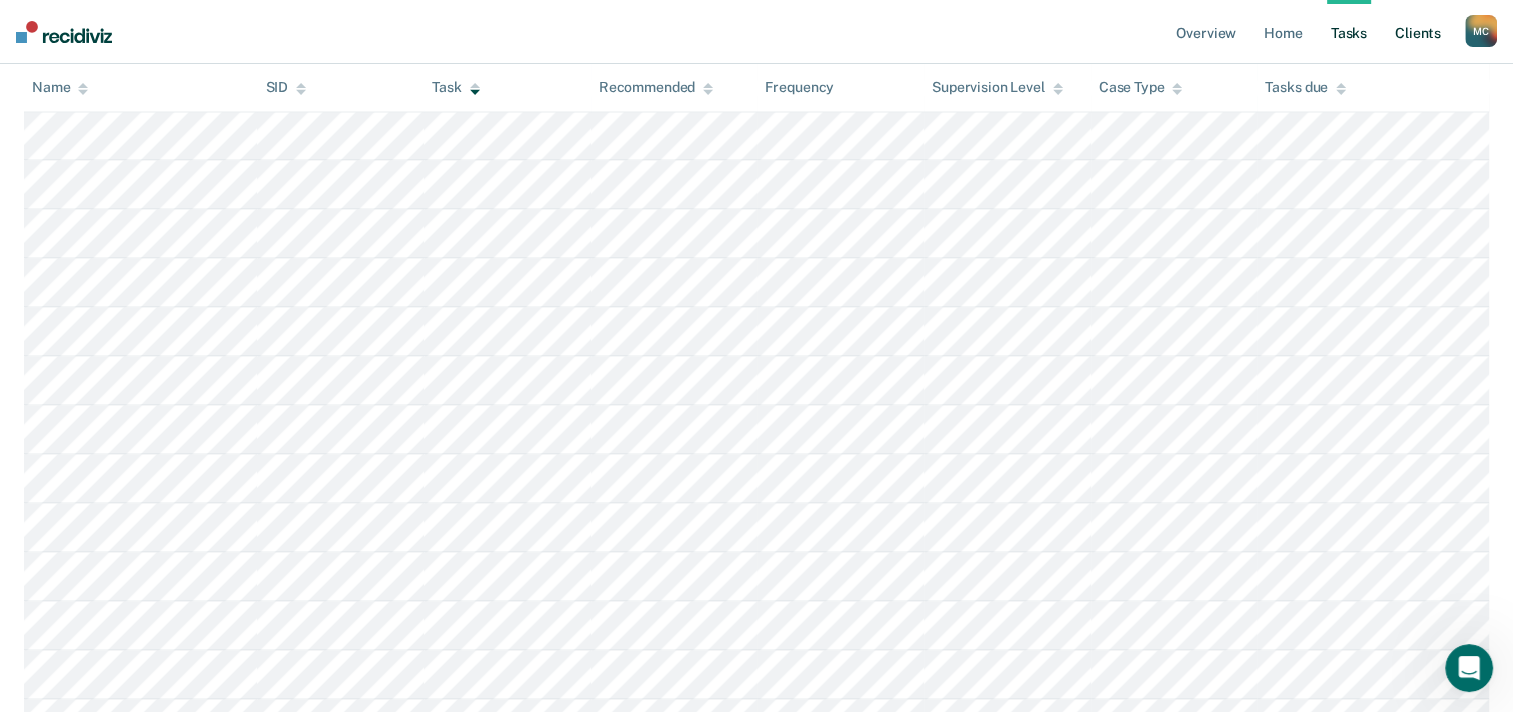 click on "Client s" at bounding box center (1418, 32) 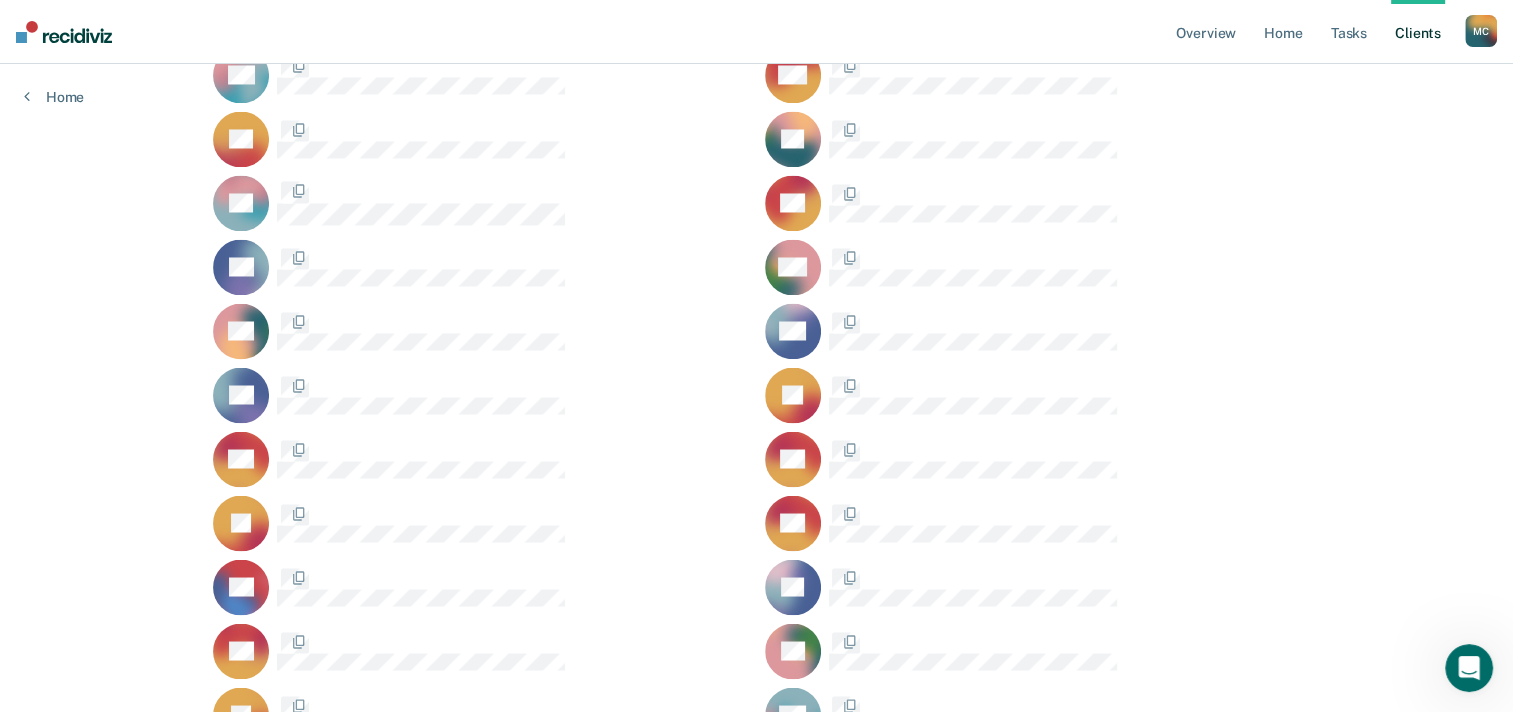 scroll, scrollTop: 0, scrollLeft: 0, axis: both 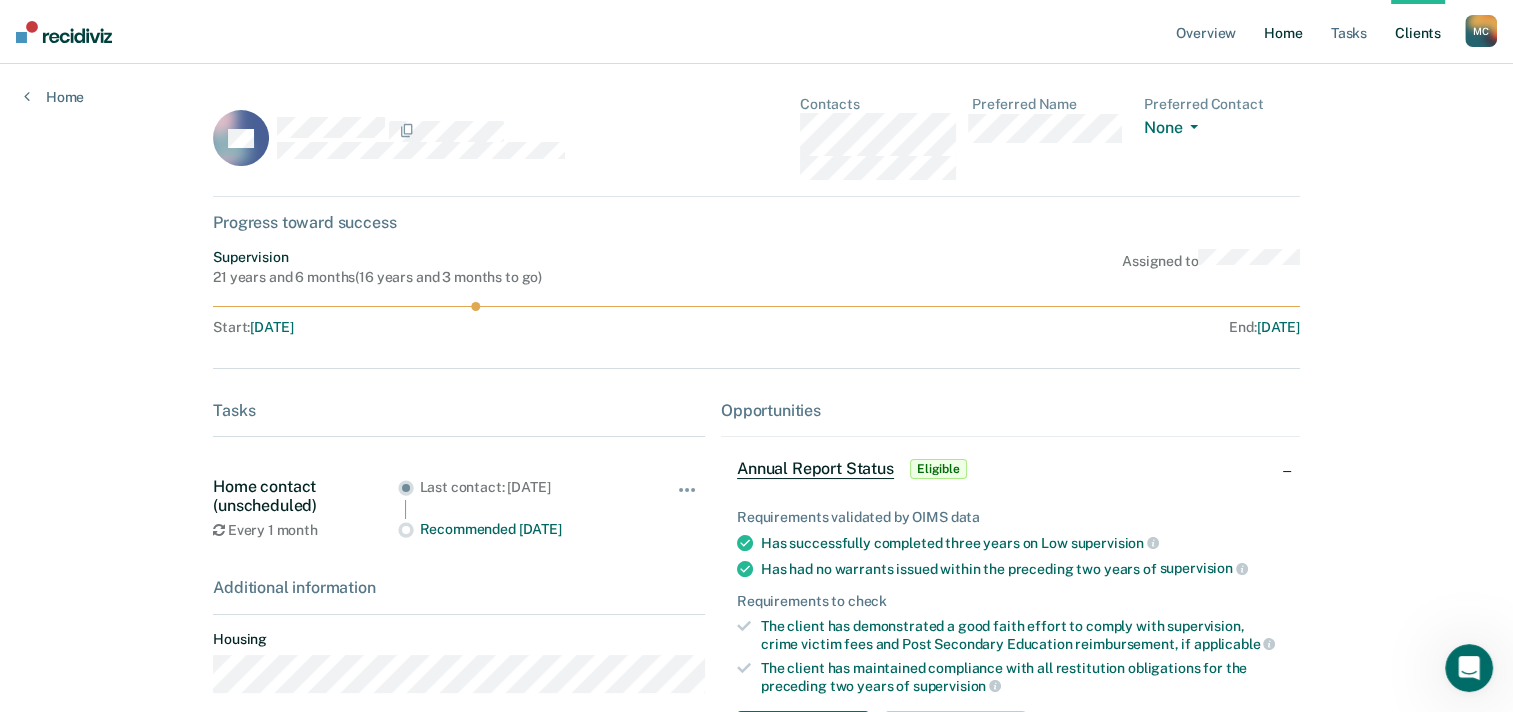 click on "Home" at bounding box center [1283, 32] 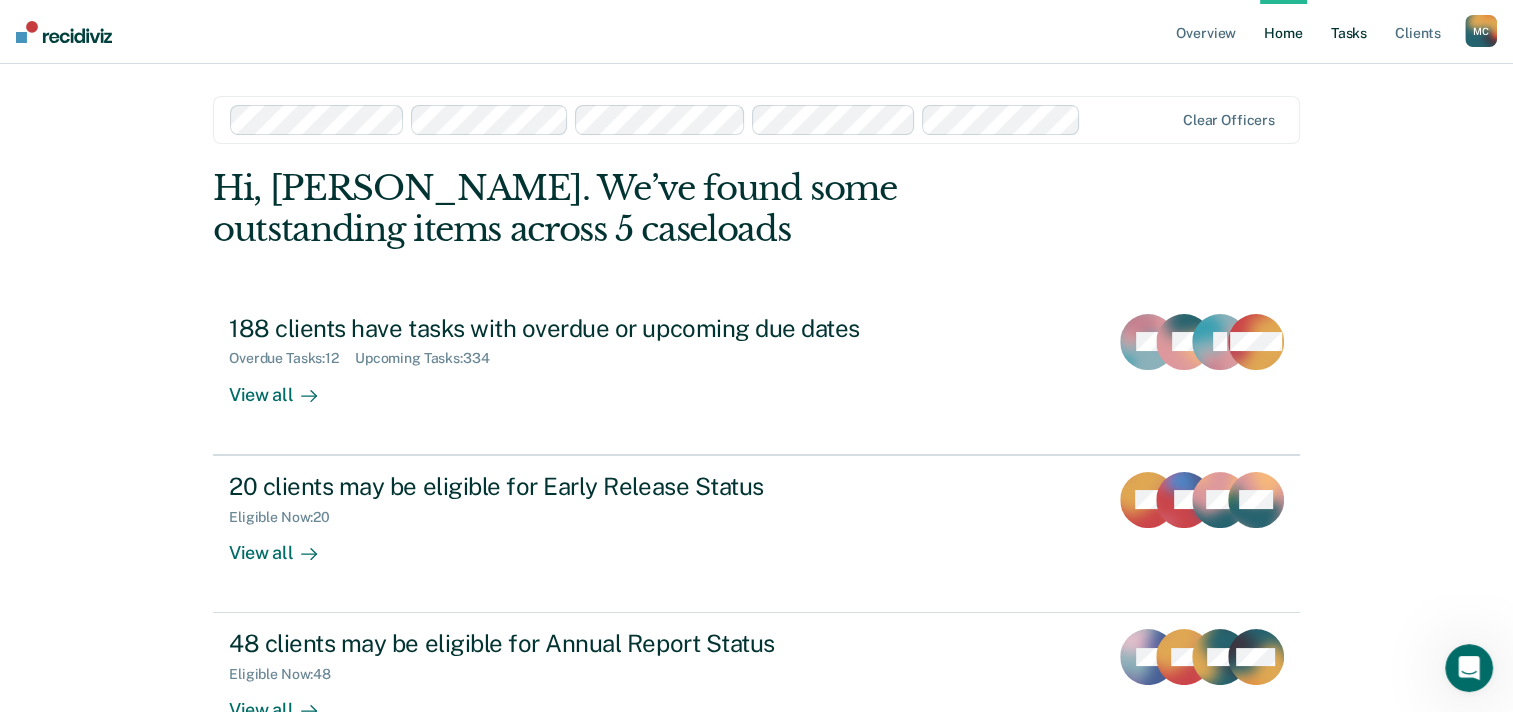 click on "Tasks" at bounding box center (1349, 32) 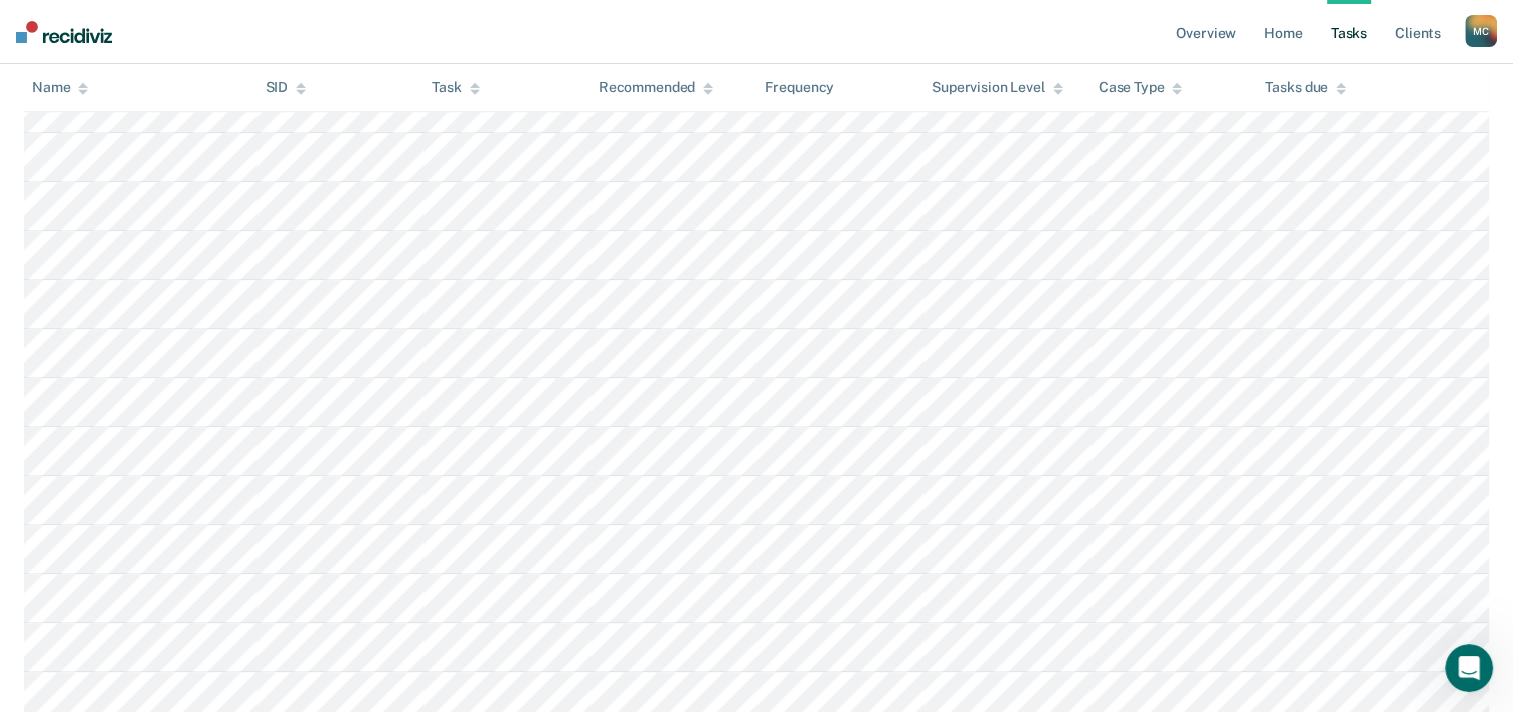 scroll, scrollTop: 2000, scrollLeft: 0, axis: vertical 